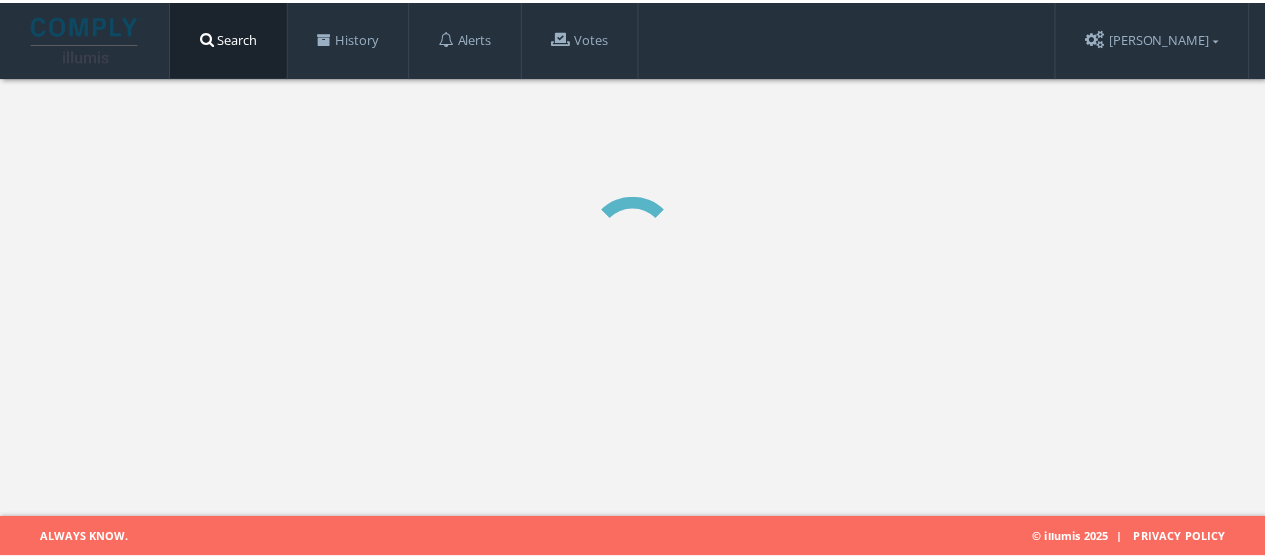 scroll, scrollTop: 0, scrollLeft: 0, axis: both 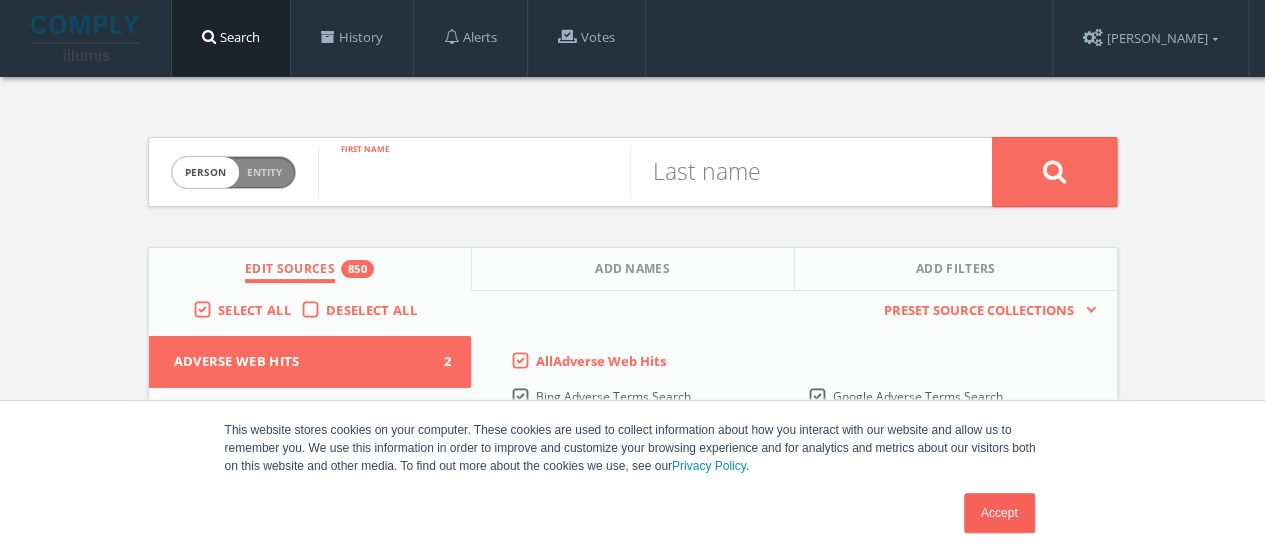 click at bounding box center (474, 172) 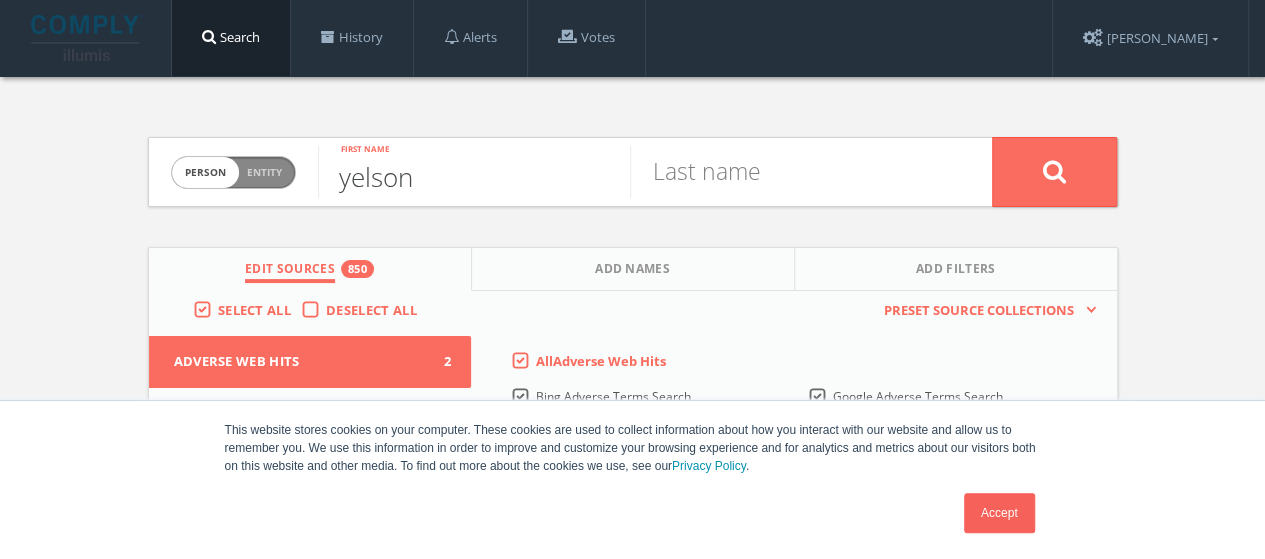 type on "yelson" 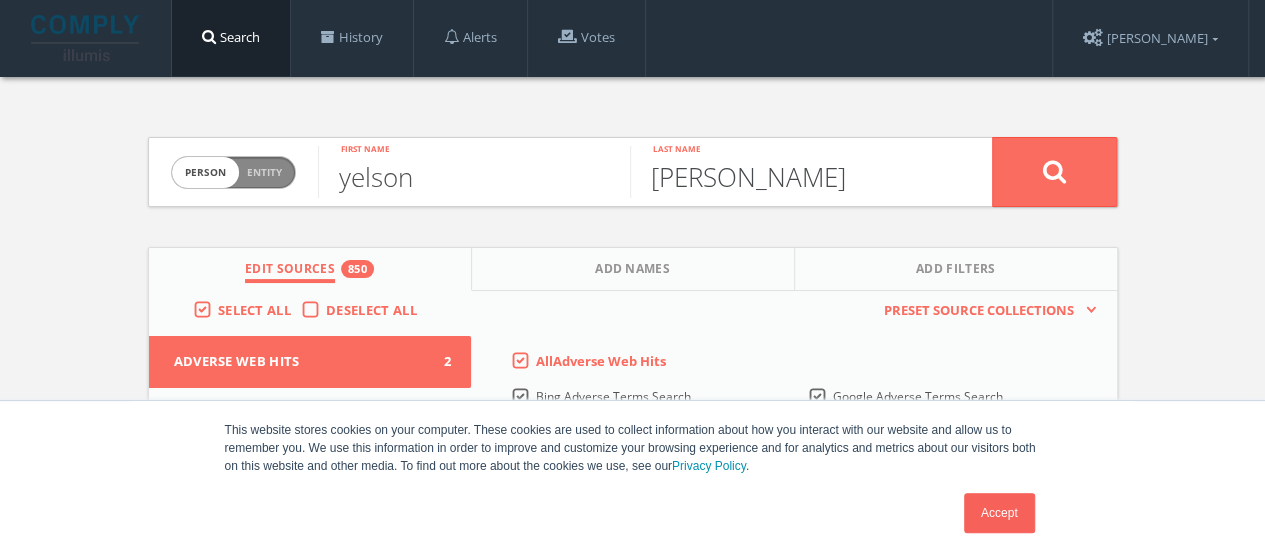 type on "alonzo" 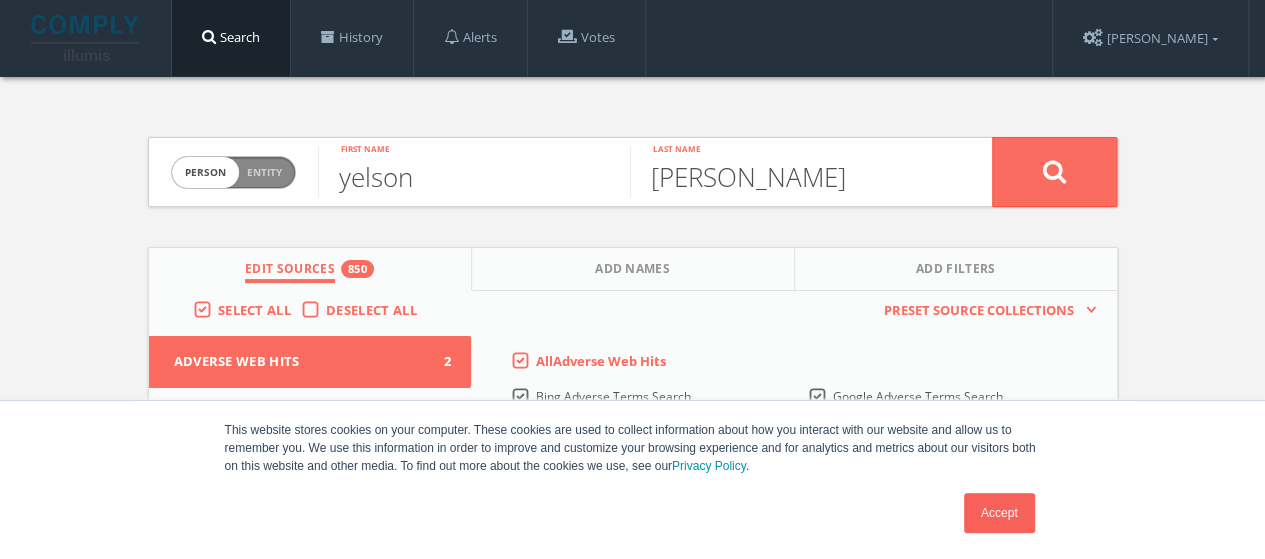 click on "Deselect All" at bounding box center [371, 310] 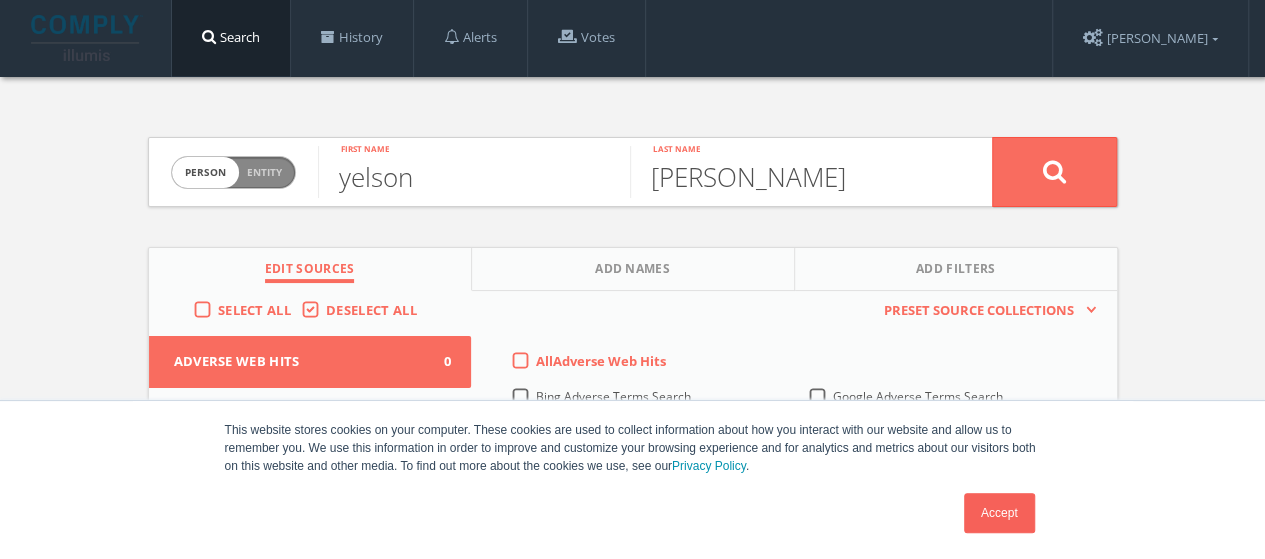 click on "Select All" at bounding box center [254, 310] 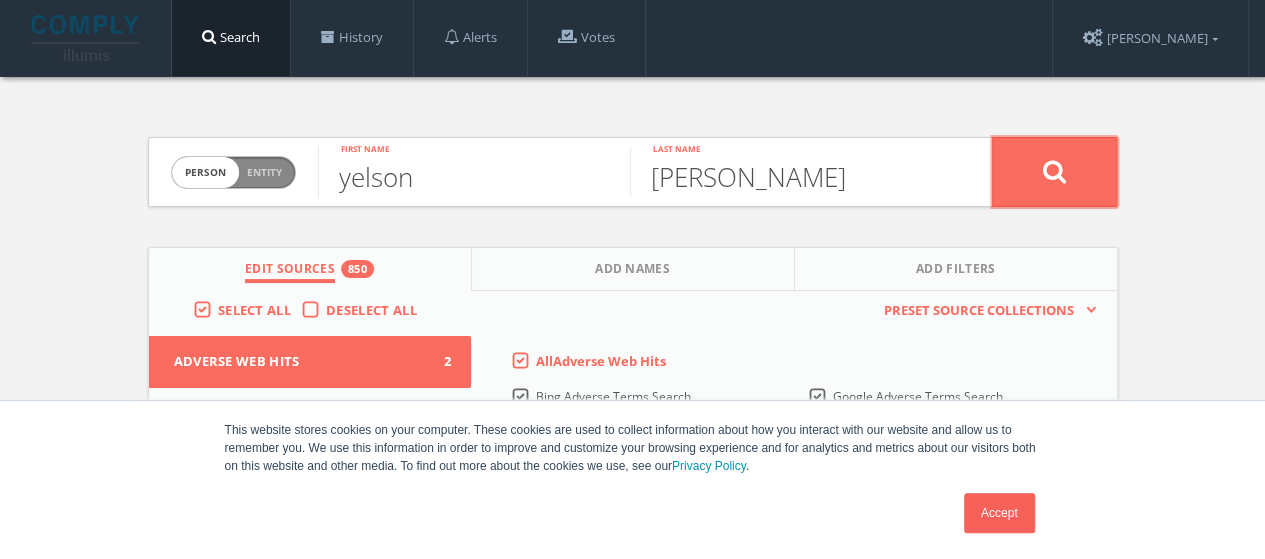 click 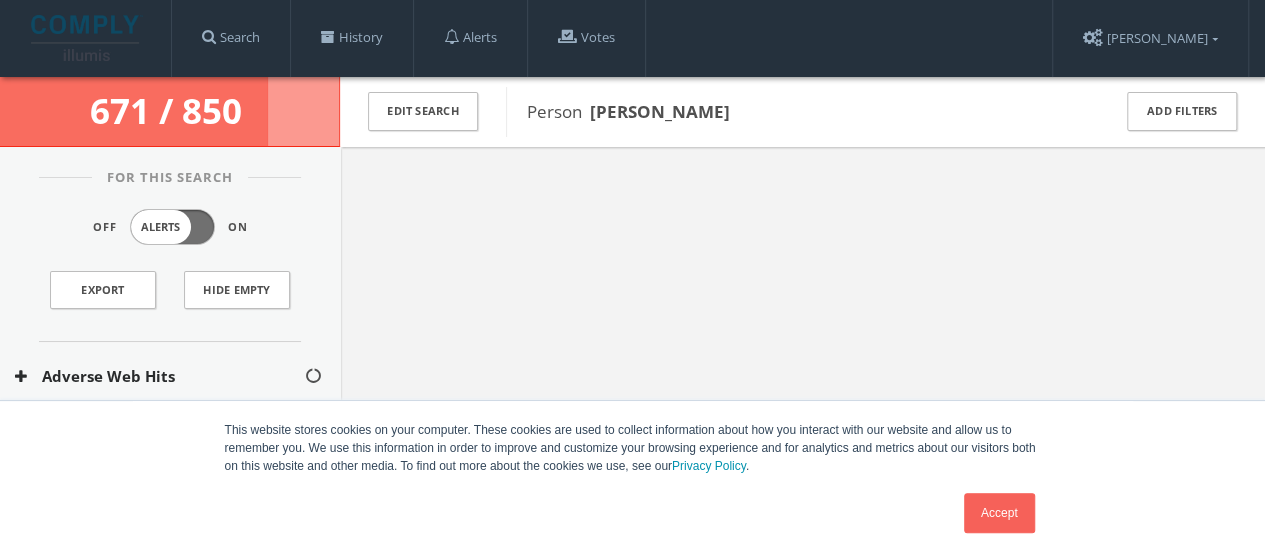 click on "Accept" at bounding box center (999, 513) 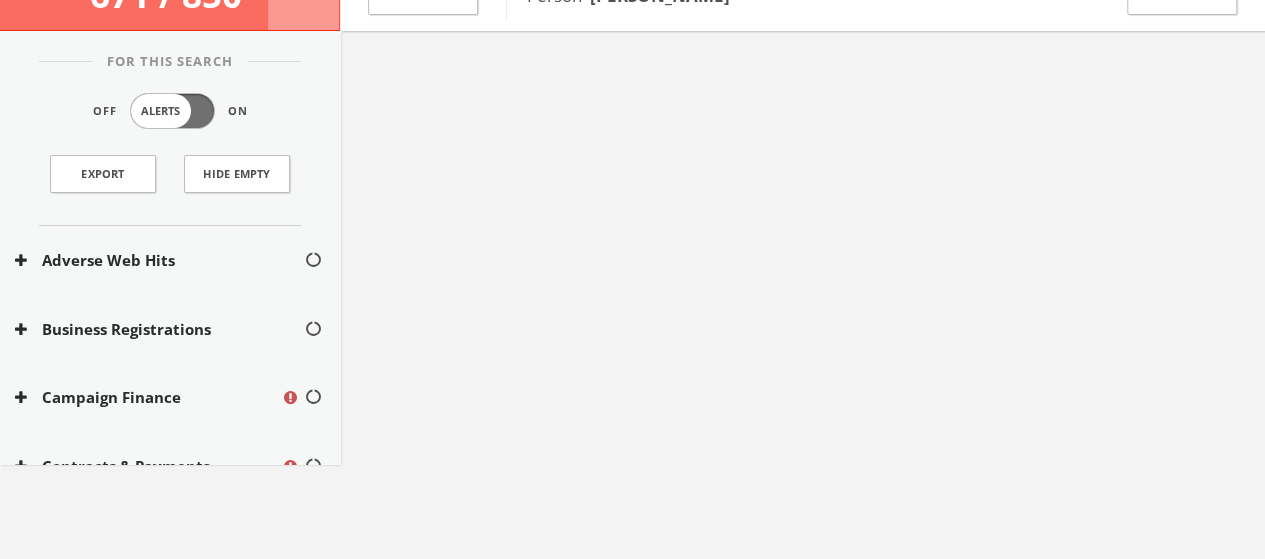 scroll, scrollTop: 0, scrollLeft: 0, axis: both 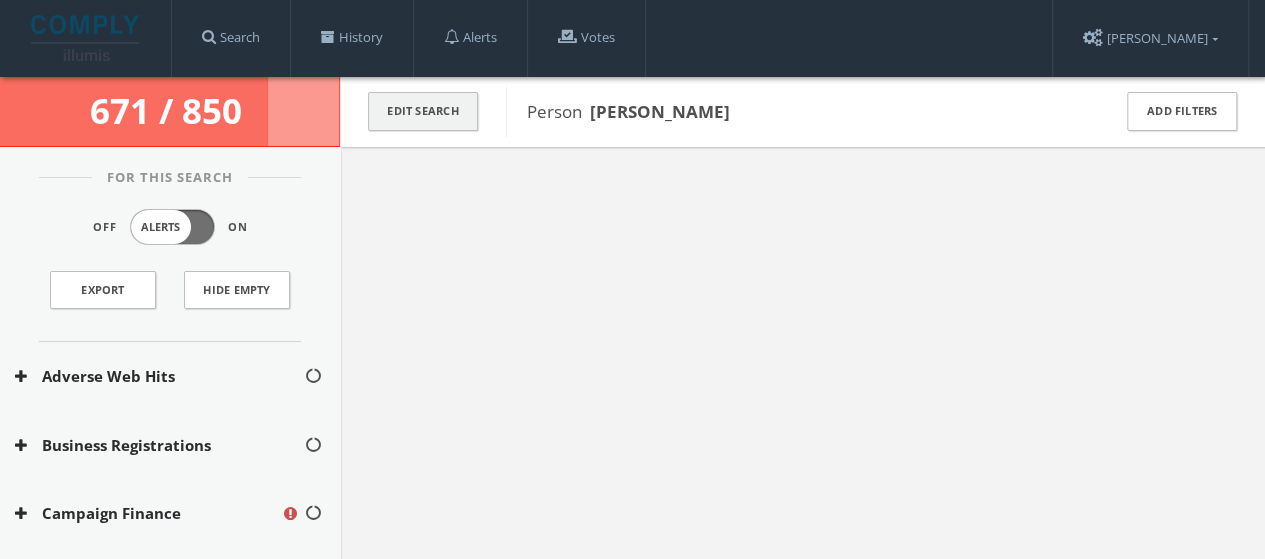 click on "Edit Search" at bounding box center [423, 111] 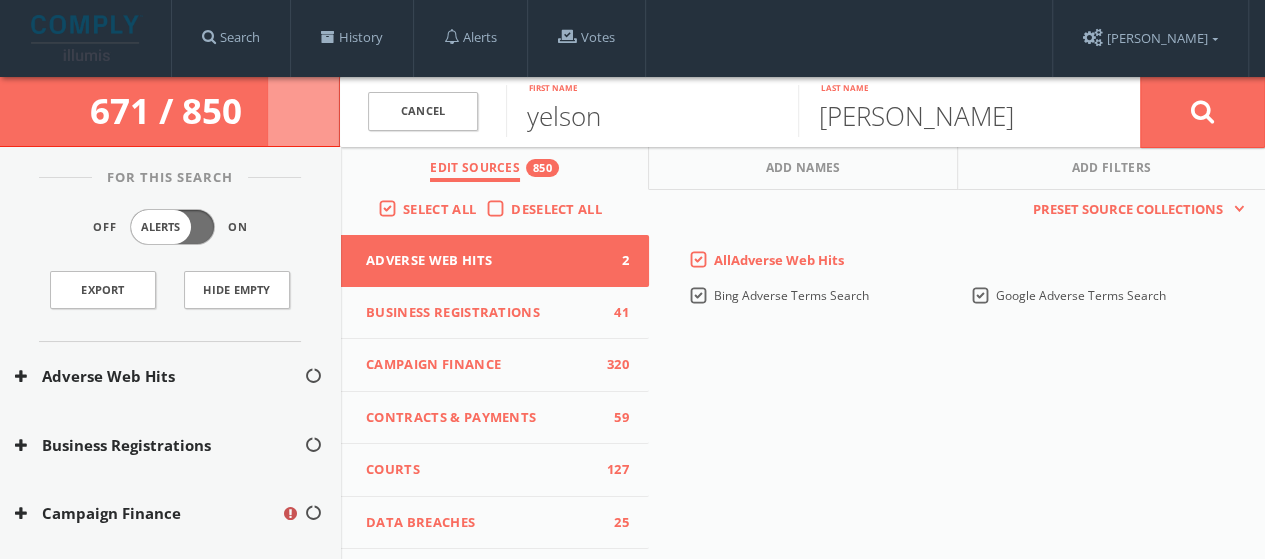 click on "Deselect All" at bounding box center [556, 209] 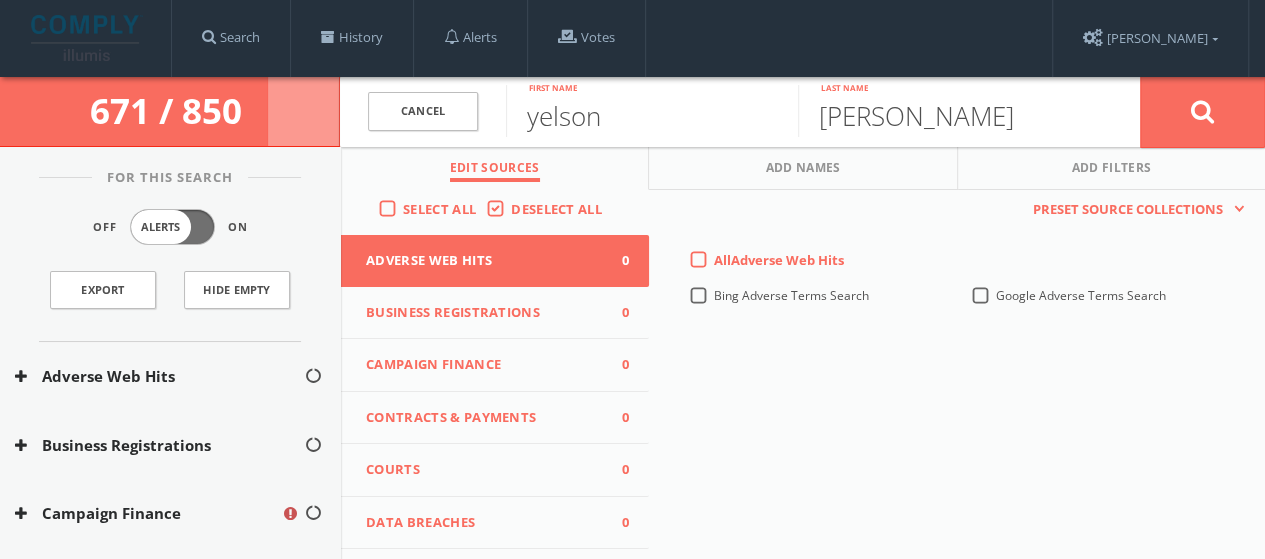 click on "Select All" at bounding box center [439, 209] 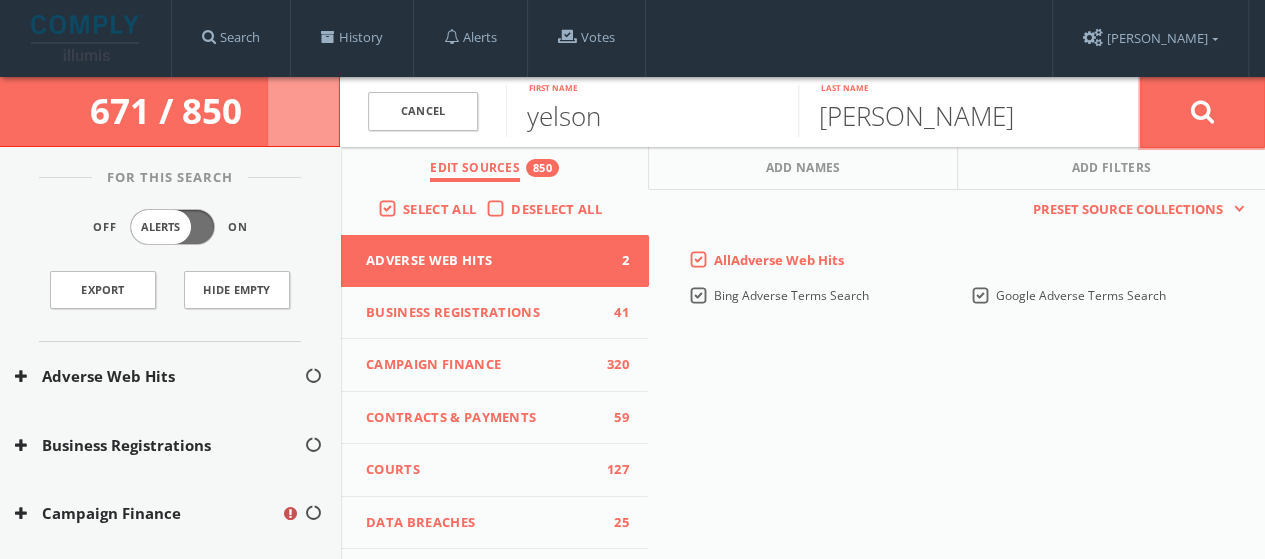 click at bounding box center (1202, 112) 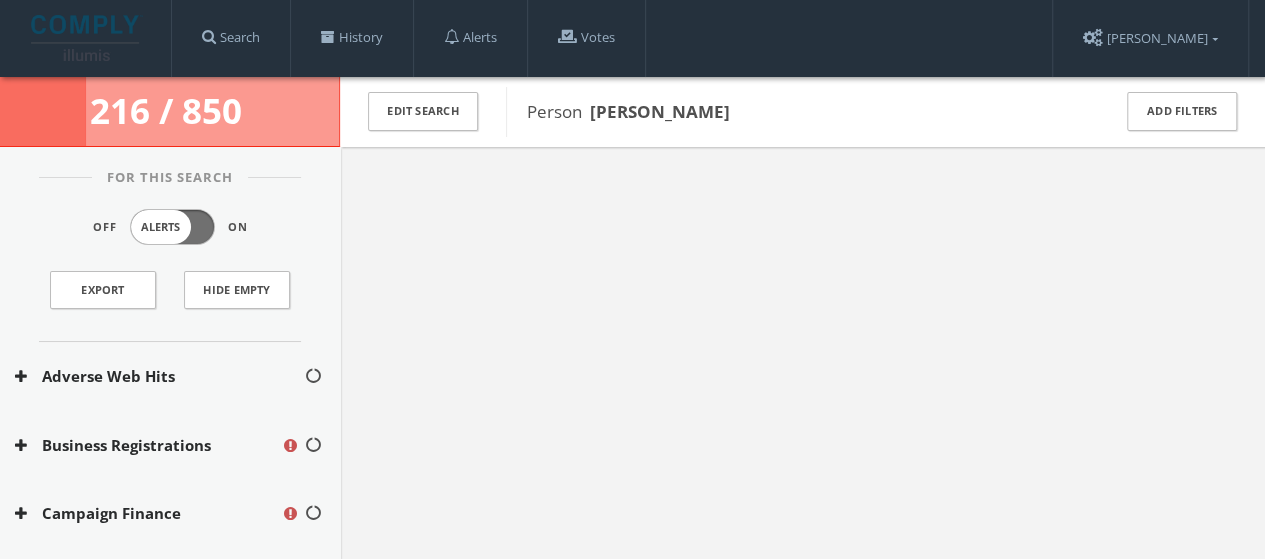 click at bounding box center (294, 447) 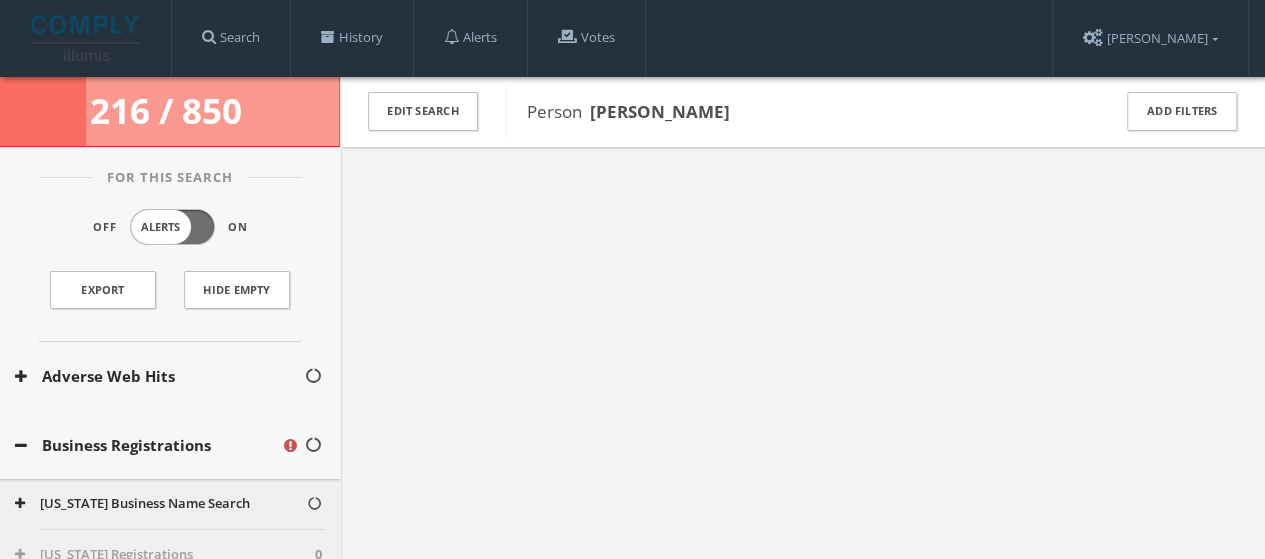 click at bounding box center (294, 447) 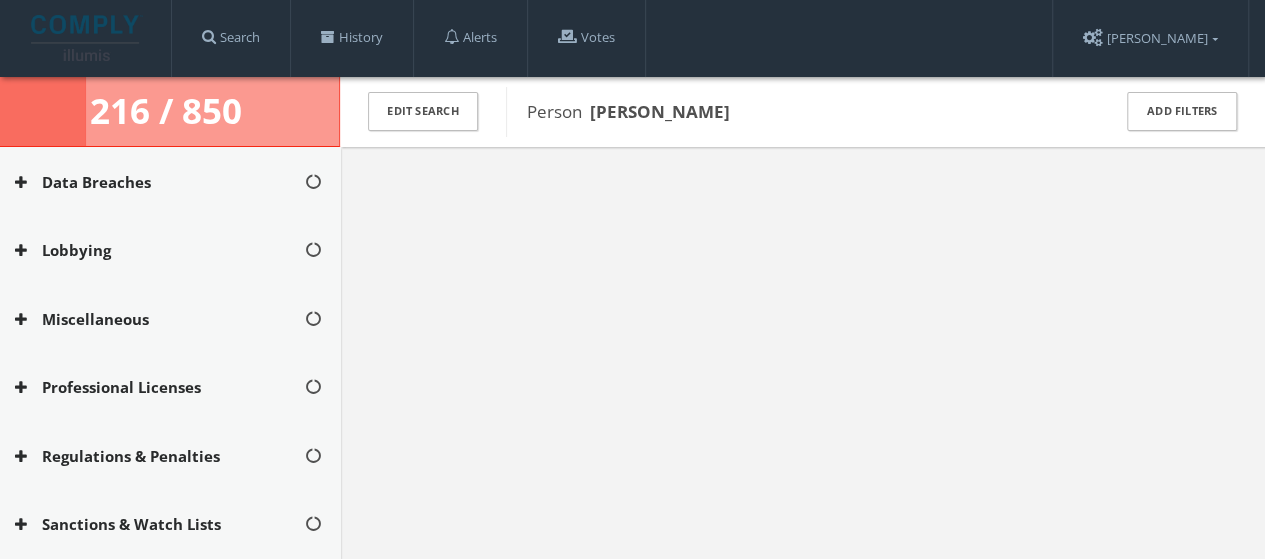 scroll, scrollTop: 622, scrollLeft: 0, axis: vertical 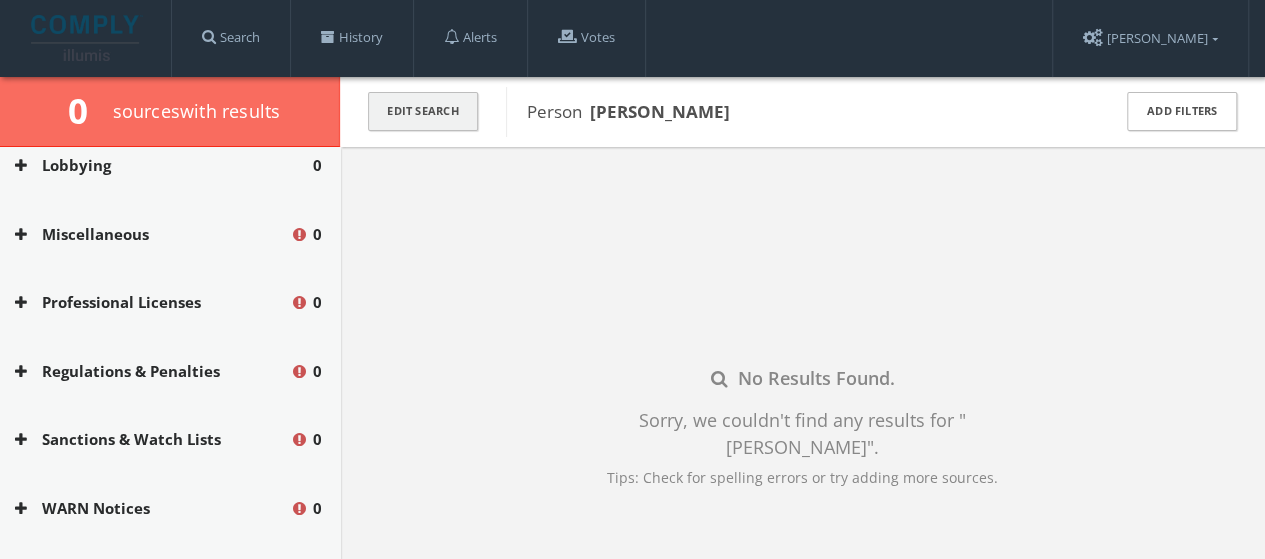 click on "Edit Search" at bounding box center [423, 111] 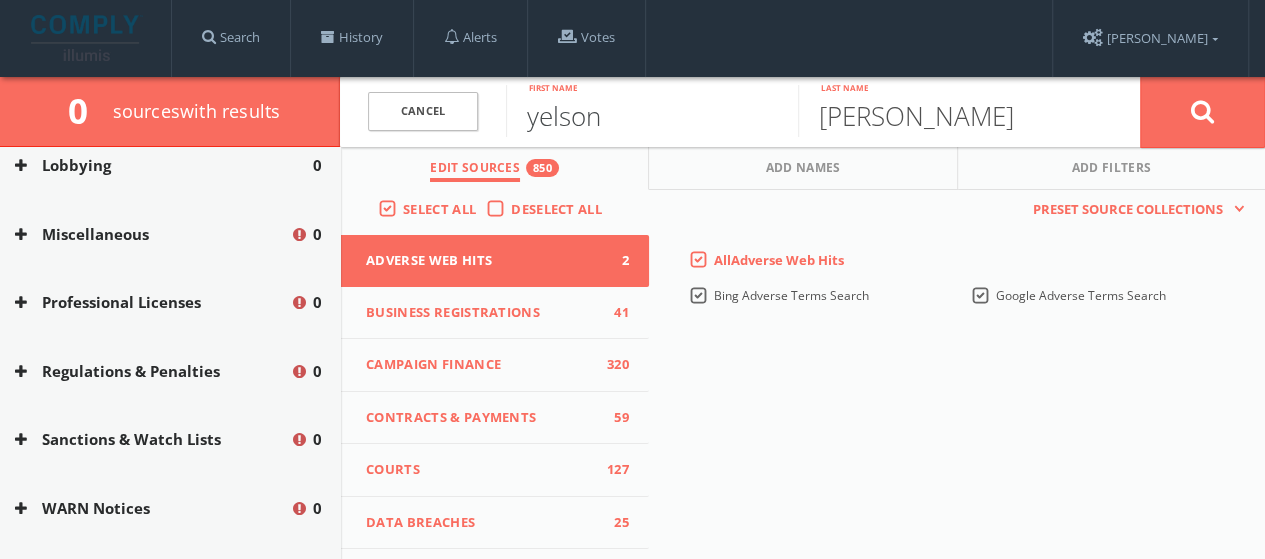 drag, startPoint x: 627, startPoint y: 128, endPoint x: 514, endPoint y: 109, distance: 114.58621 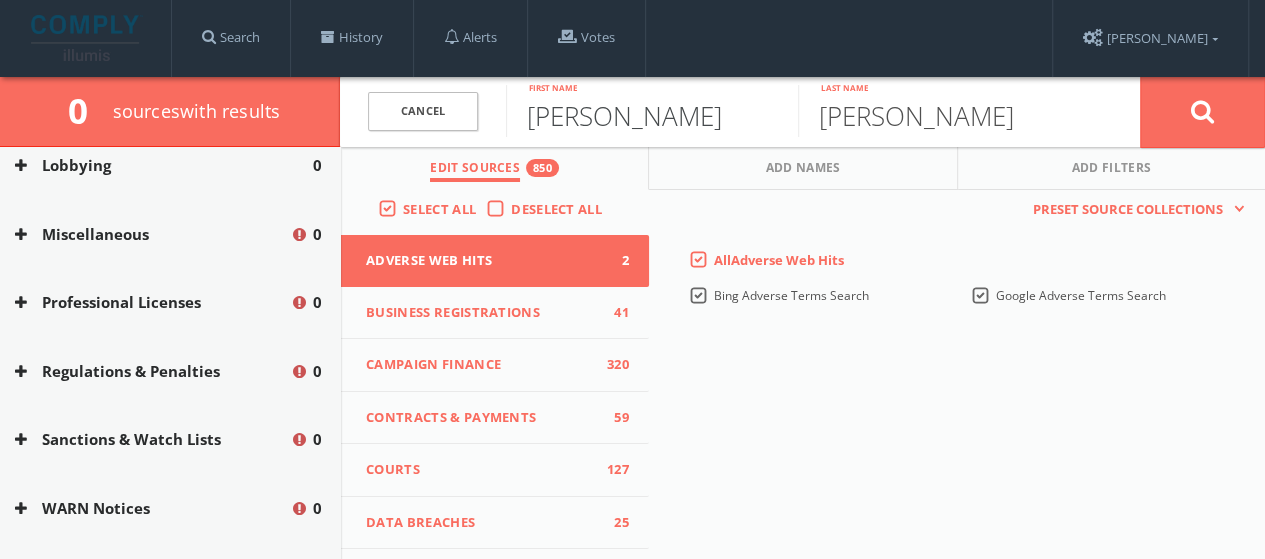 type on "[PERSON_NAME]" 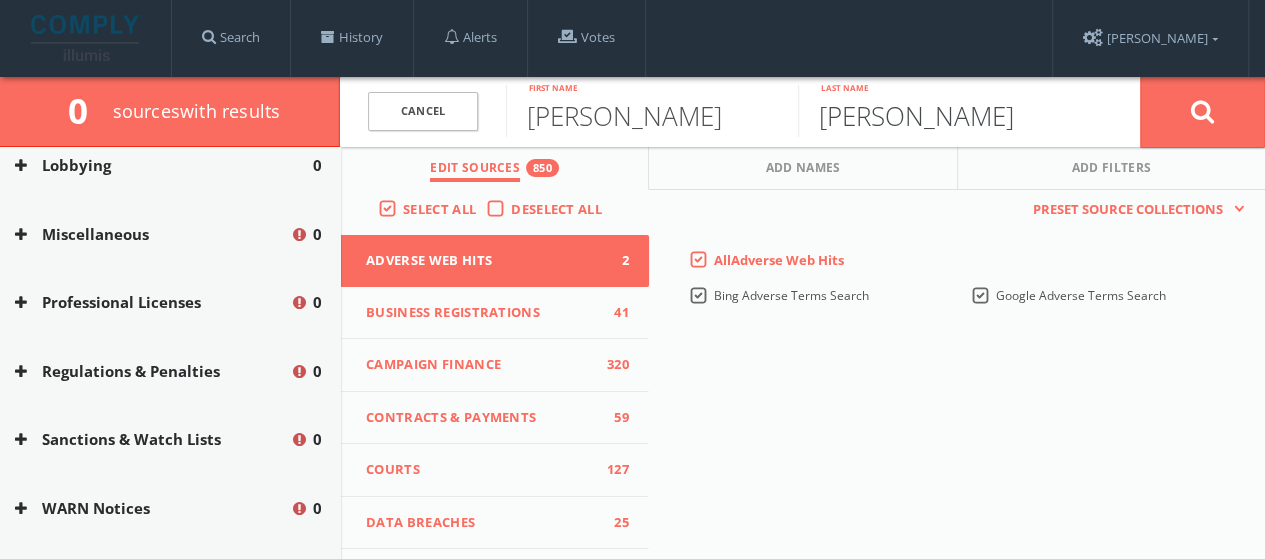 type on "[PERSON_NAME]" 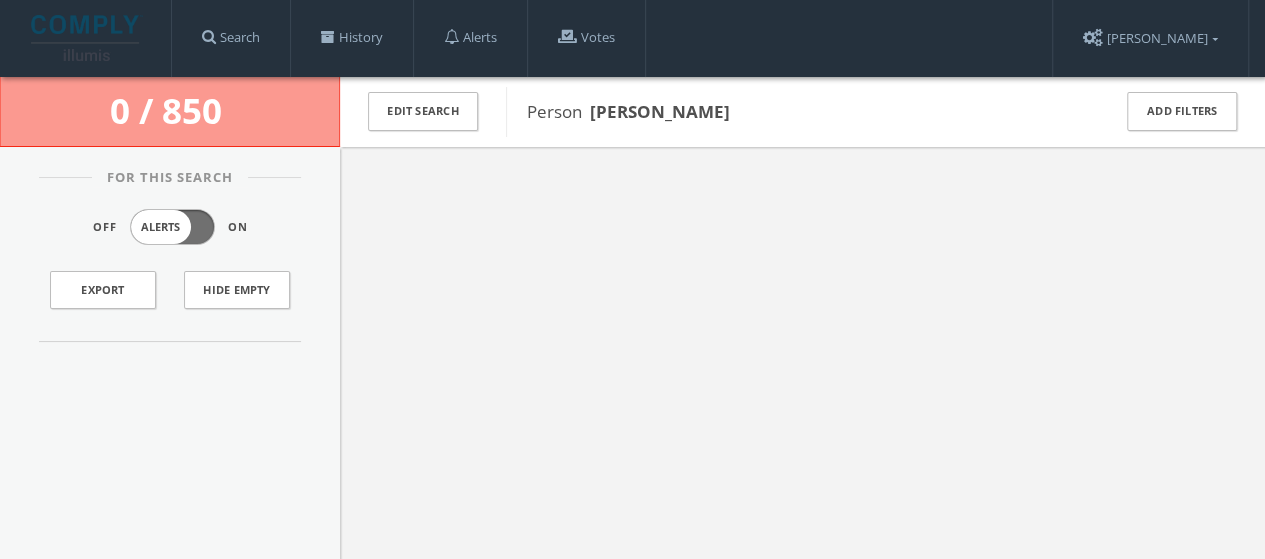 scroll, scrollTop: 0, scrollLeft: 0, axis: both 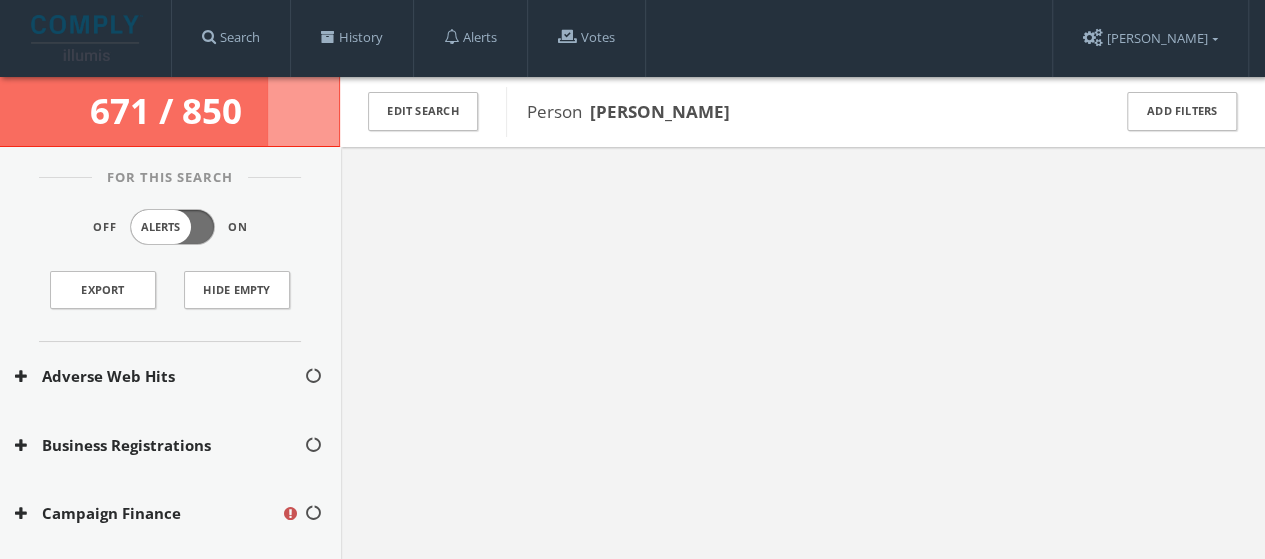 click at bounding box center (802, 426) 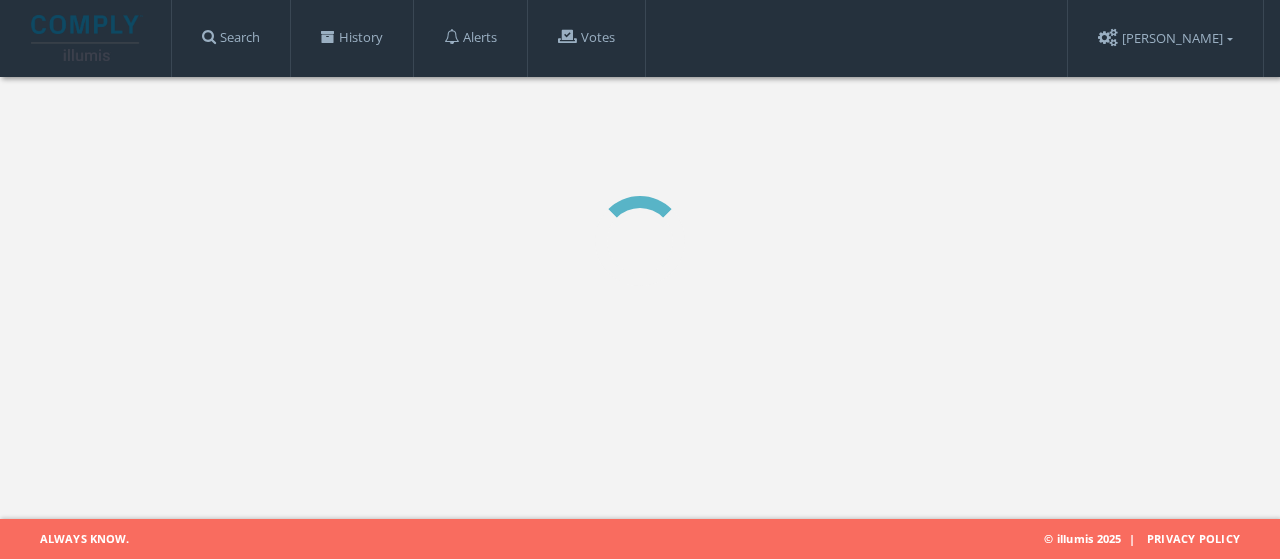 scroll, scrollTop: 0, scrollLeft: 0, axis: both 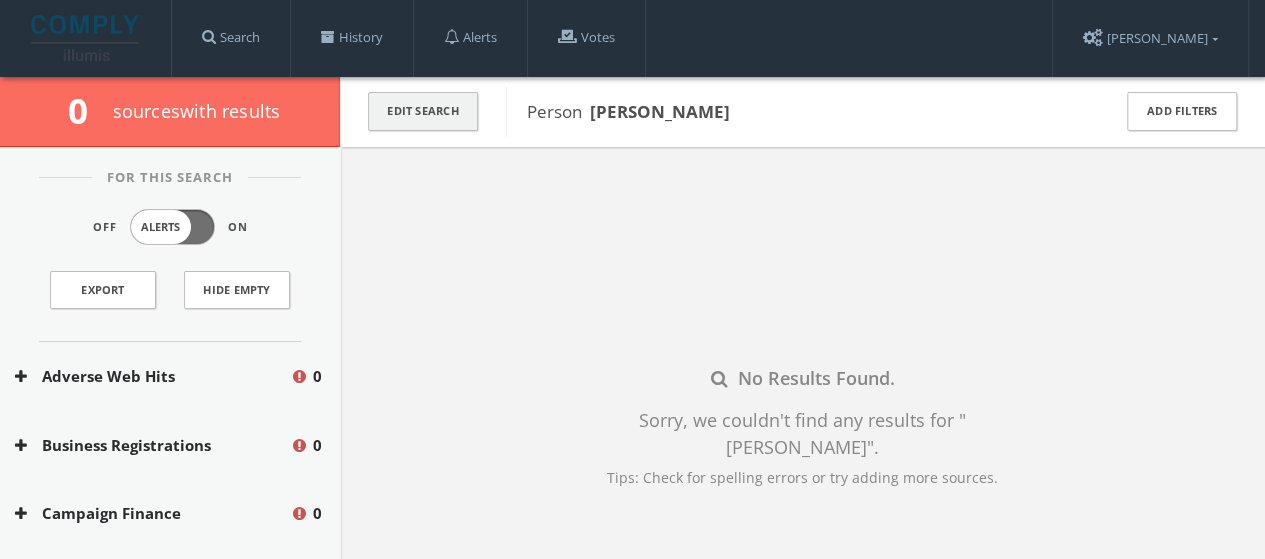 click on "Edit Search" at bounding box center (423, 111) 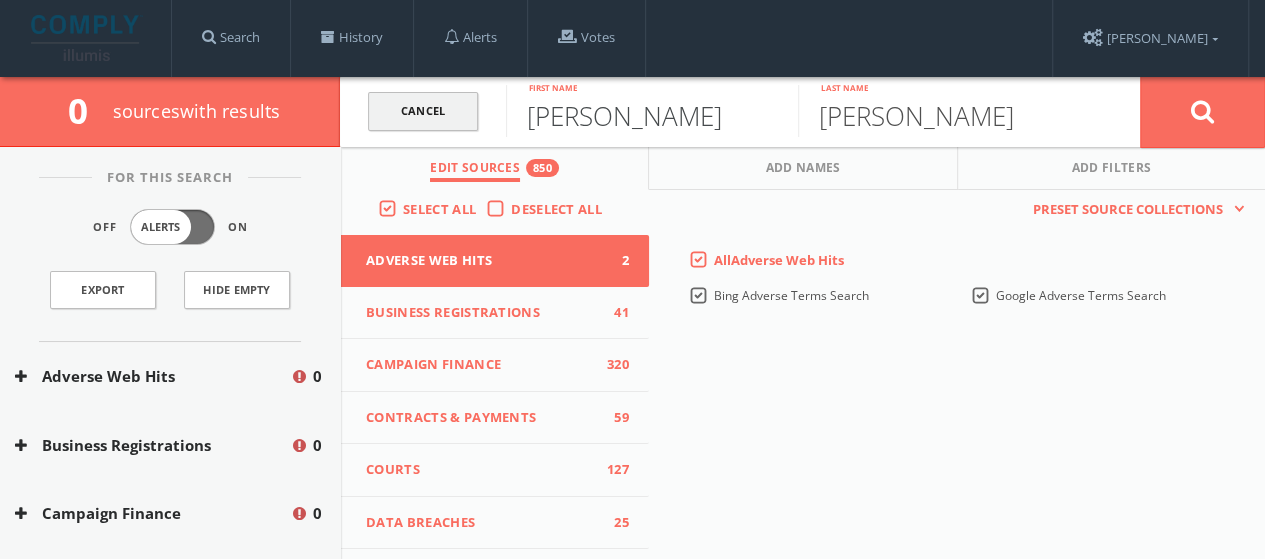 drag, startPoint x: 626, startPoint y: 133, endPoint x: 472, endPoint y: 121, distance: 154.46683 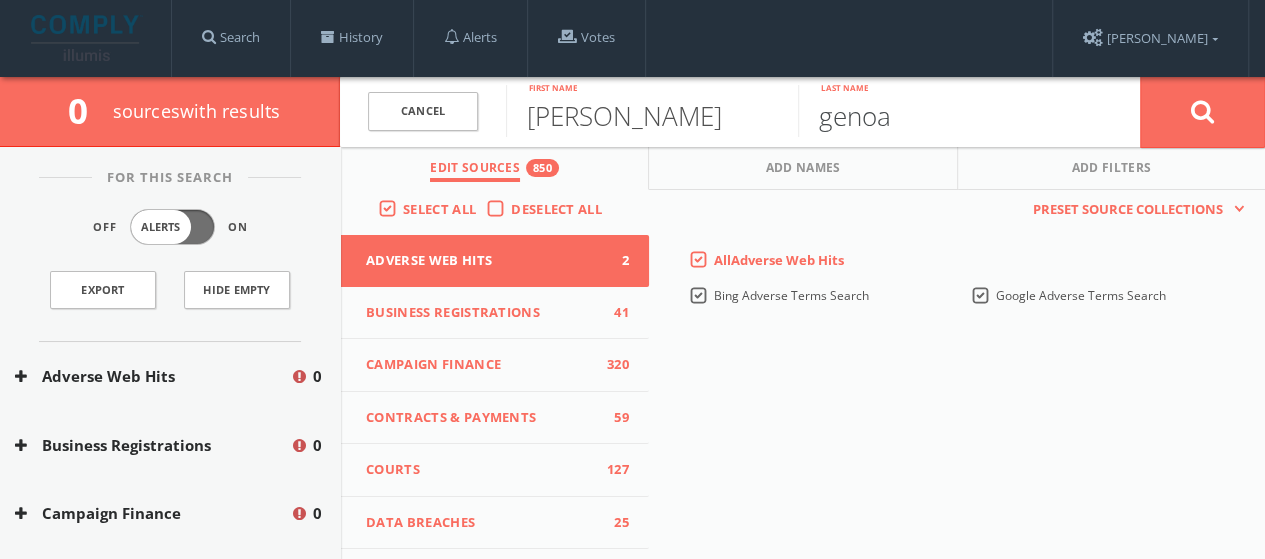 type on "genoa" 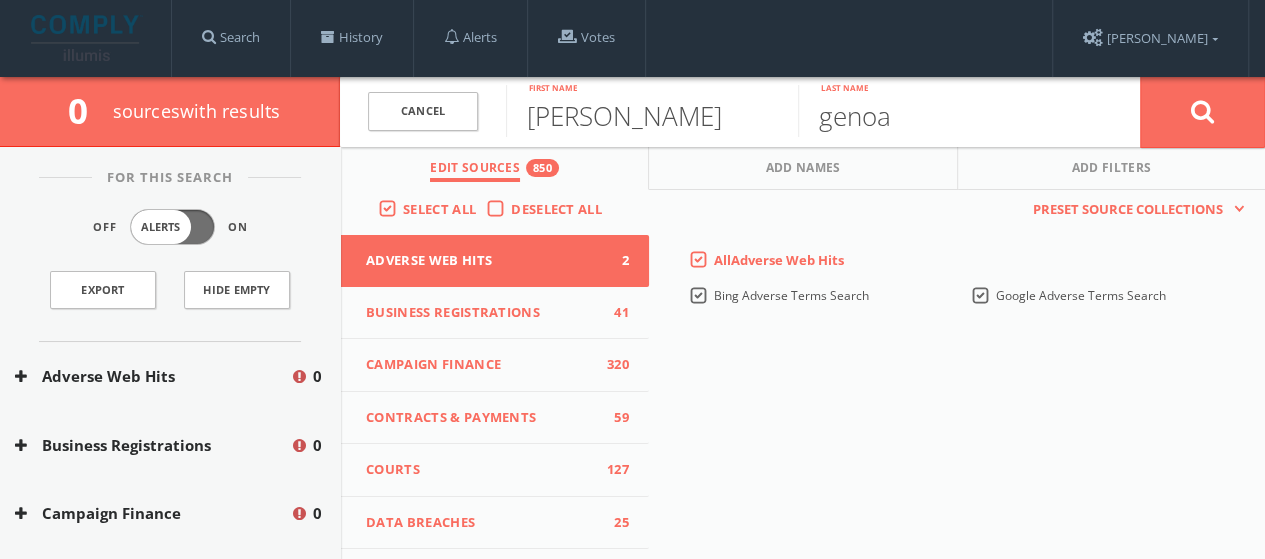 click on "Select All   Deselect All" at bounding box center [495, 213] 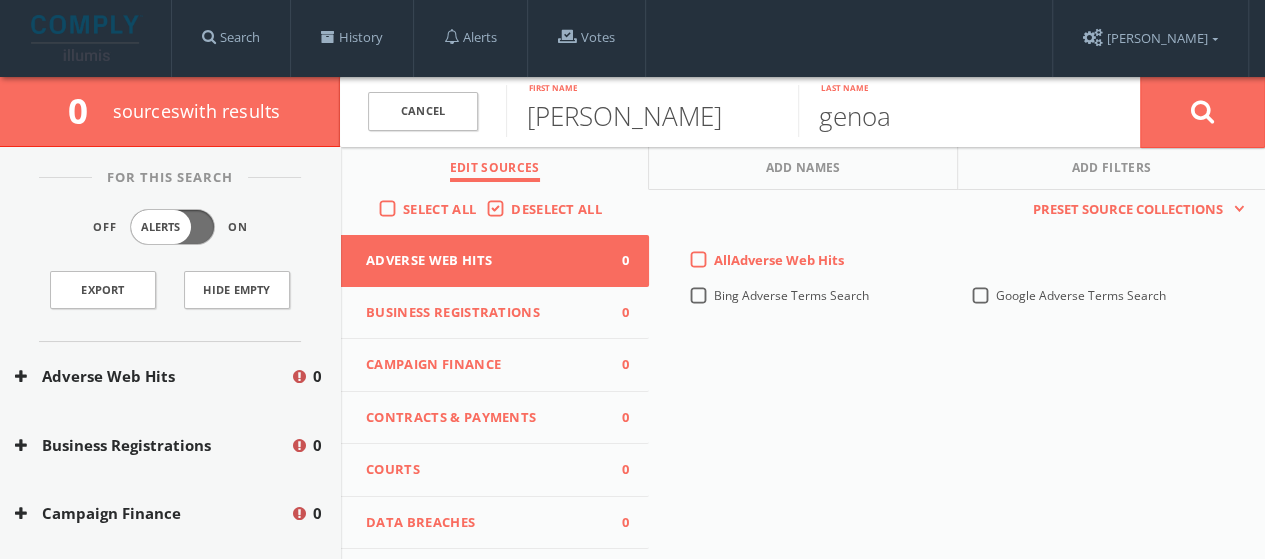 click on "Select All" at bounding box center [439, 209] 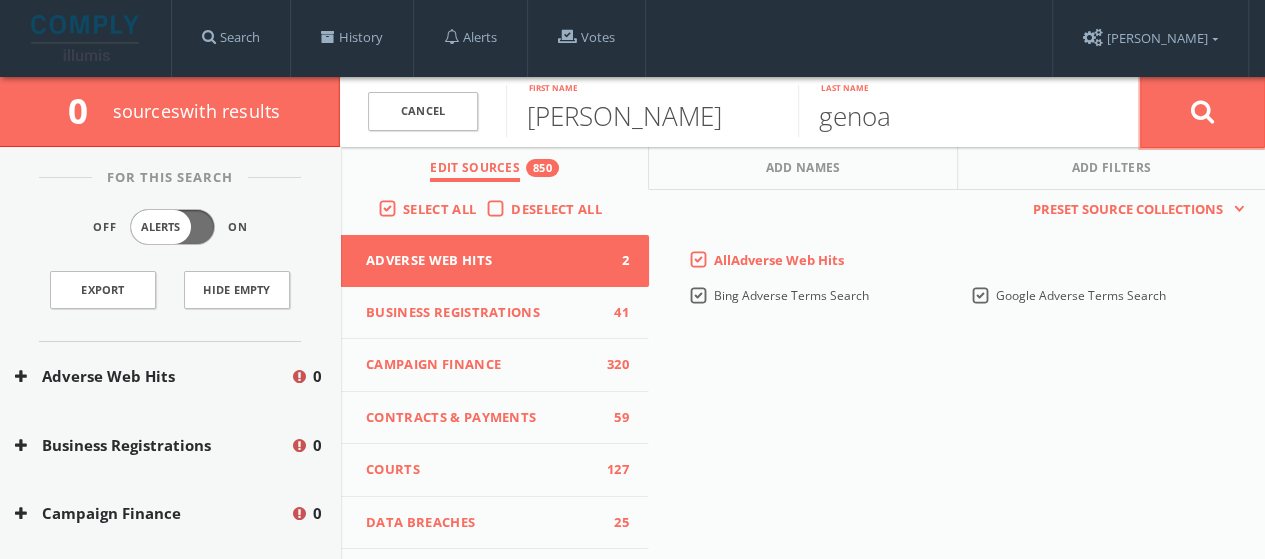 click at bounding box center [1202, 112] 